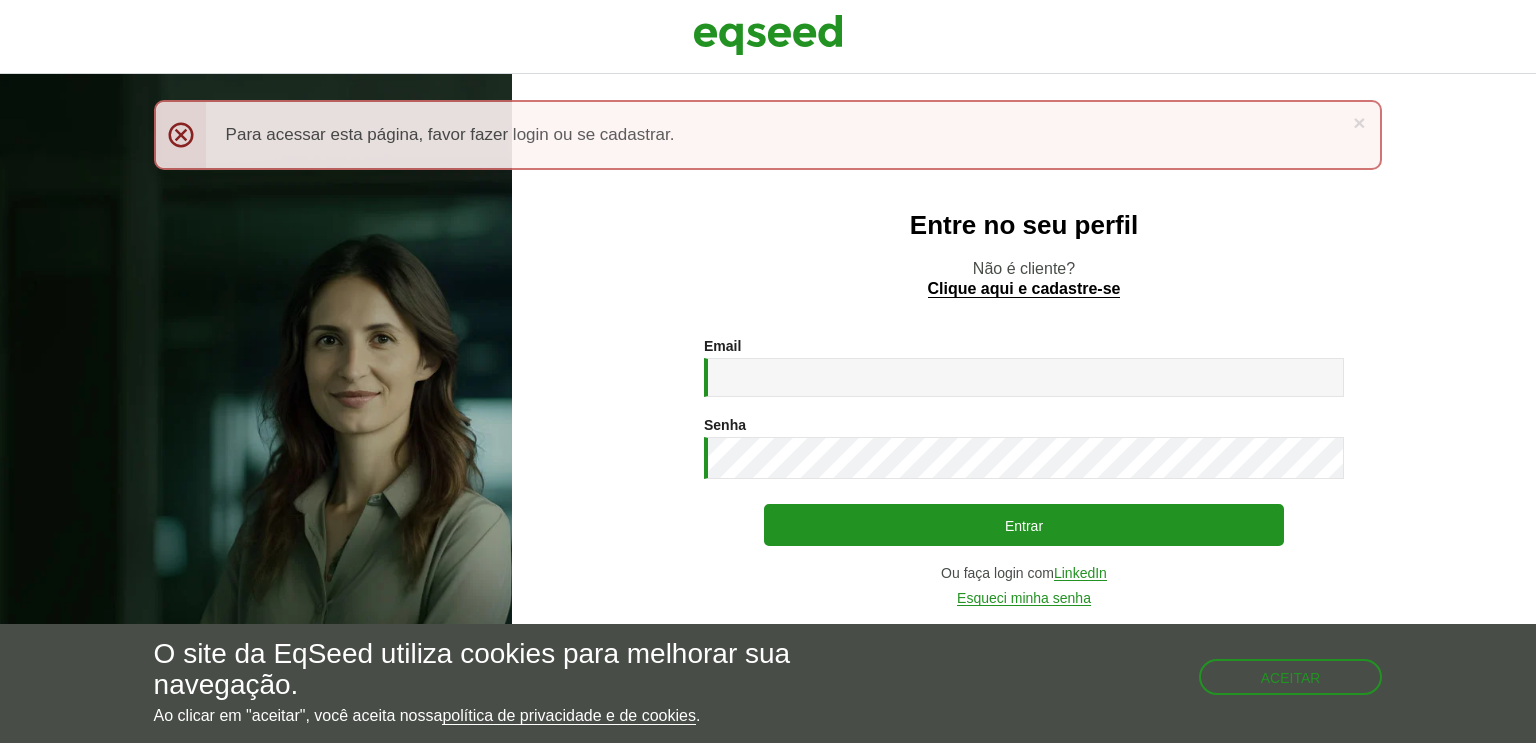 scroll, scrollTop: 0, scrollLeft: 0, axis: both 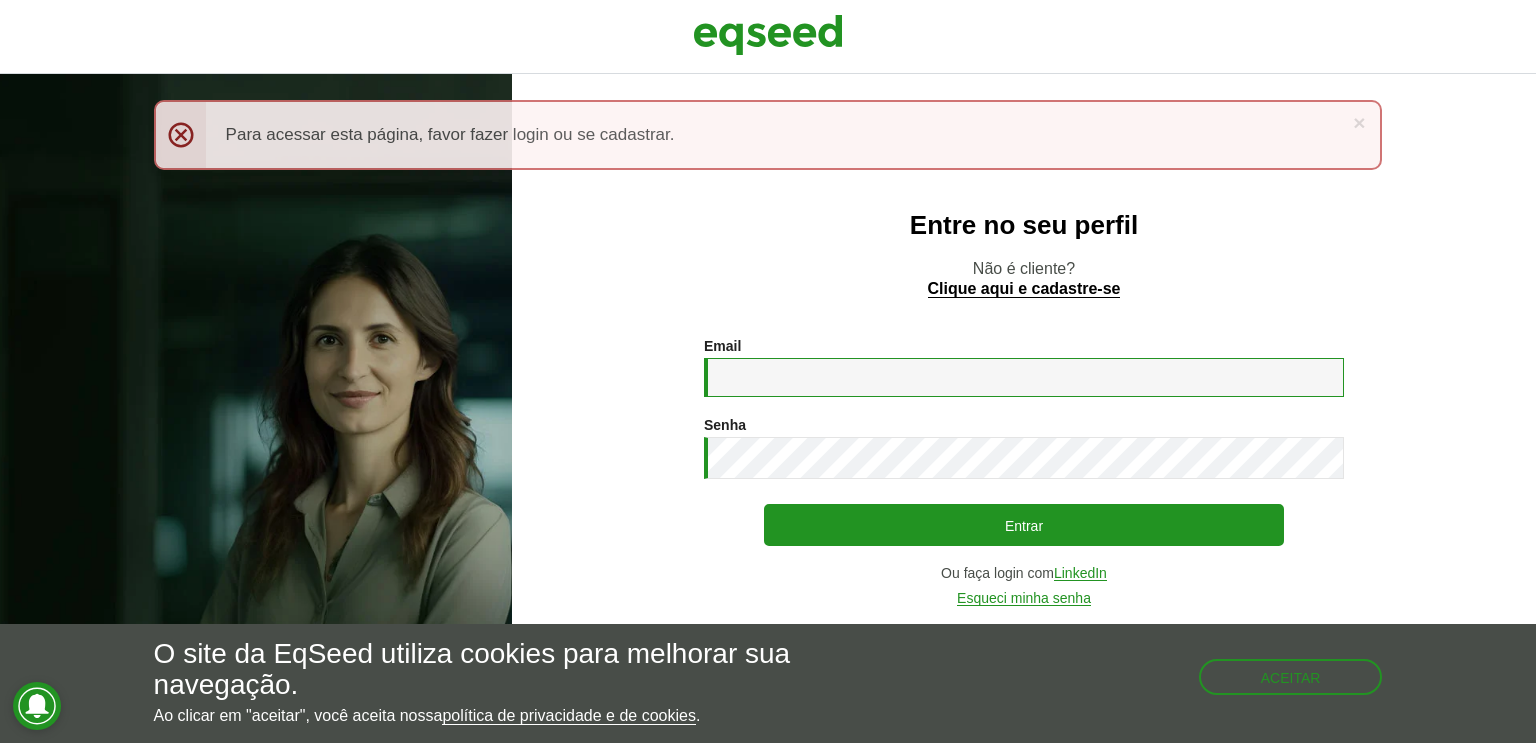 click on "Email  *" at bounding box center [1024, 377] 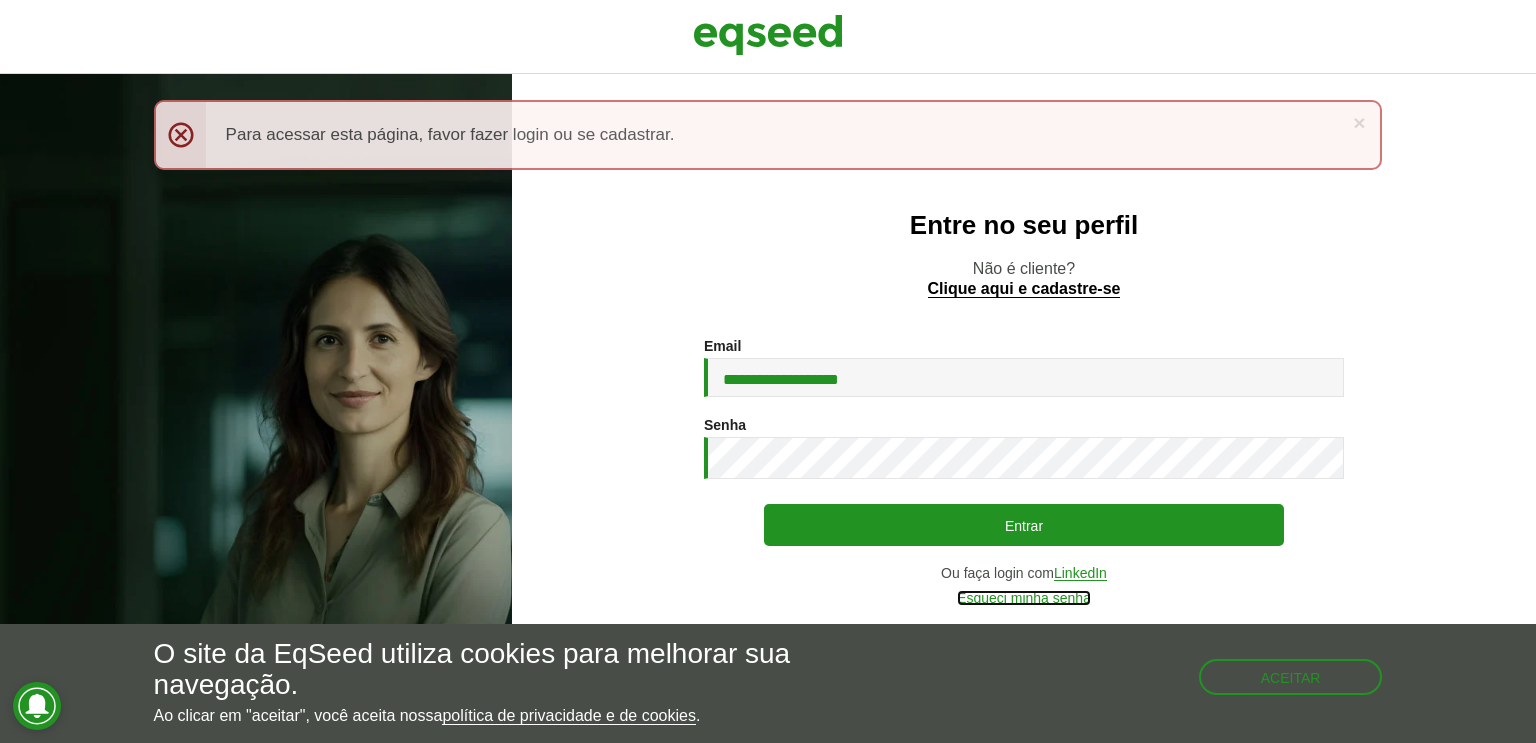click on "Esqueci minha senha" at bounding box center (1024, 598) 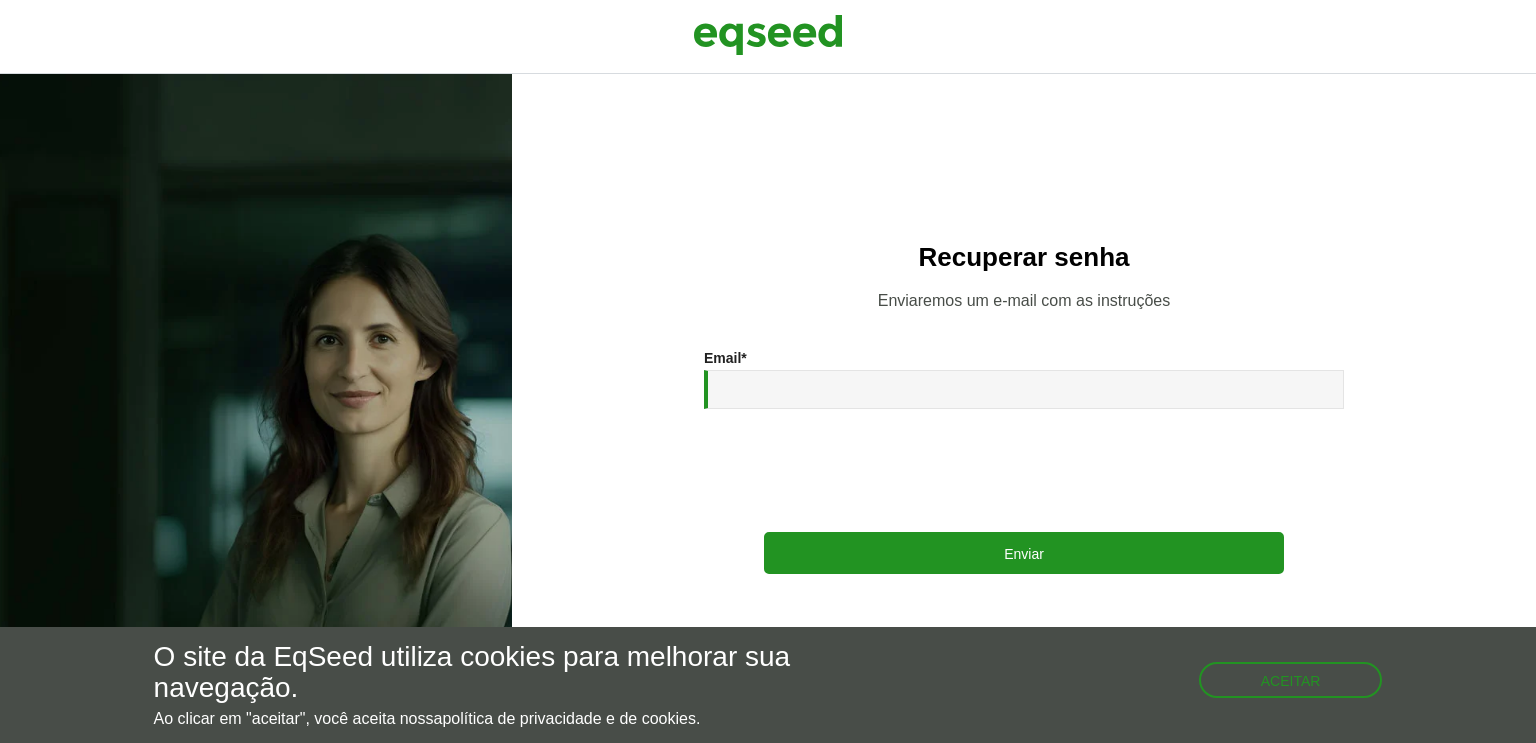 scroll, scrollTop: 0, scrollLeft: 0, axis: both 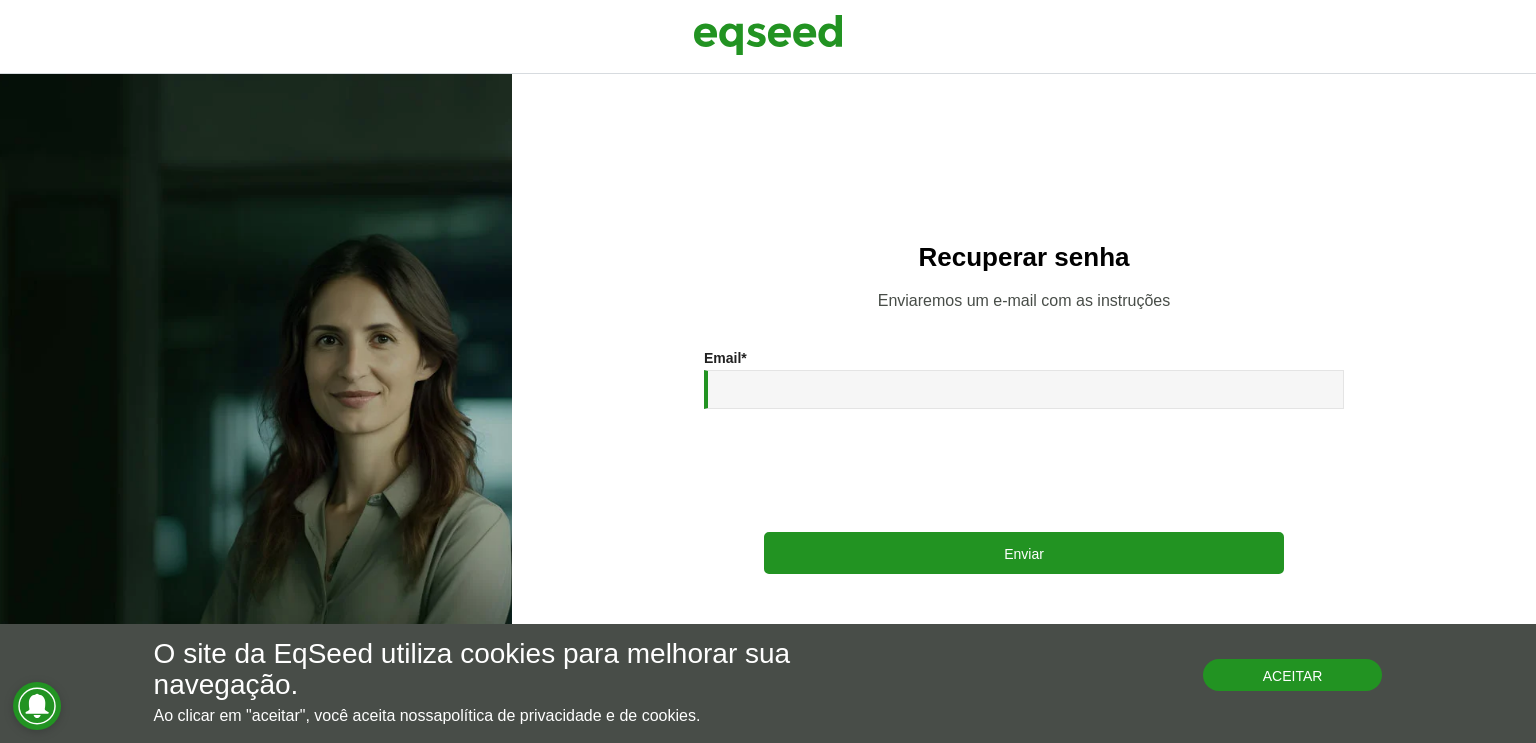 click on "Aceitar" at bounding box center [1293, 675] 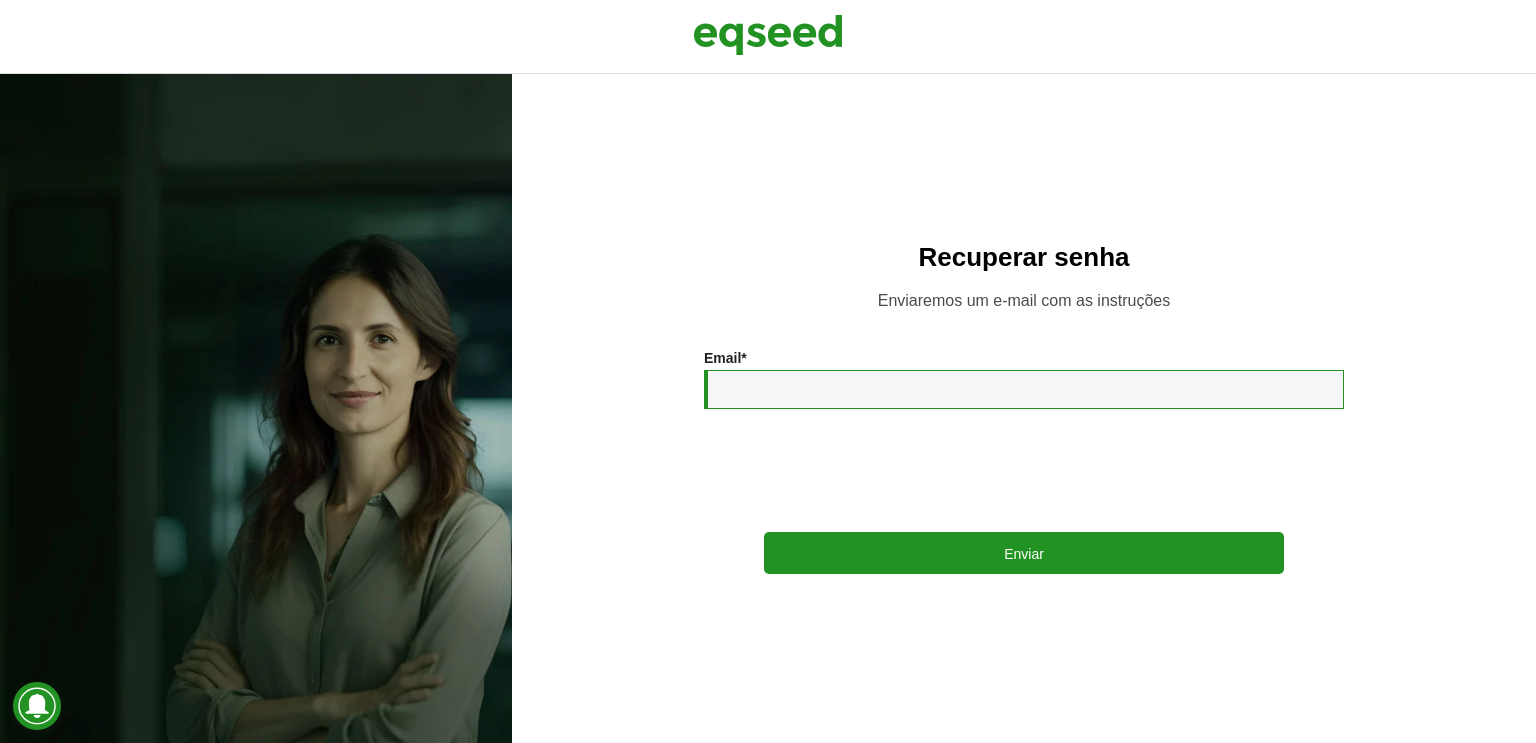 click on "Email  *" at bounding box center [1024, 389] 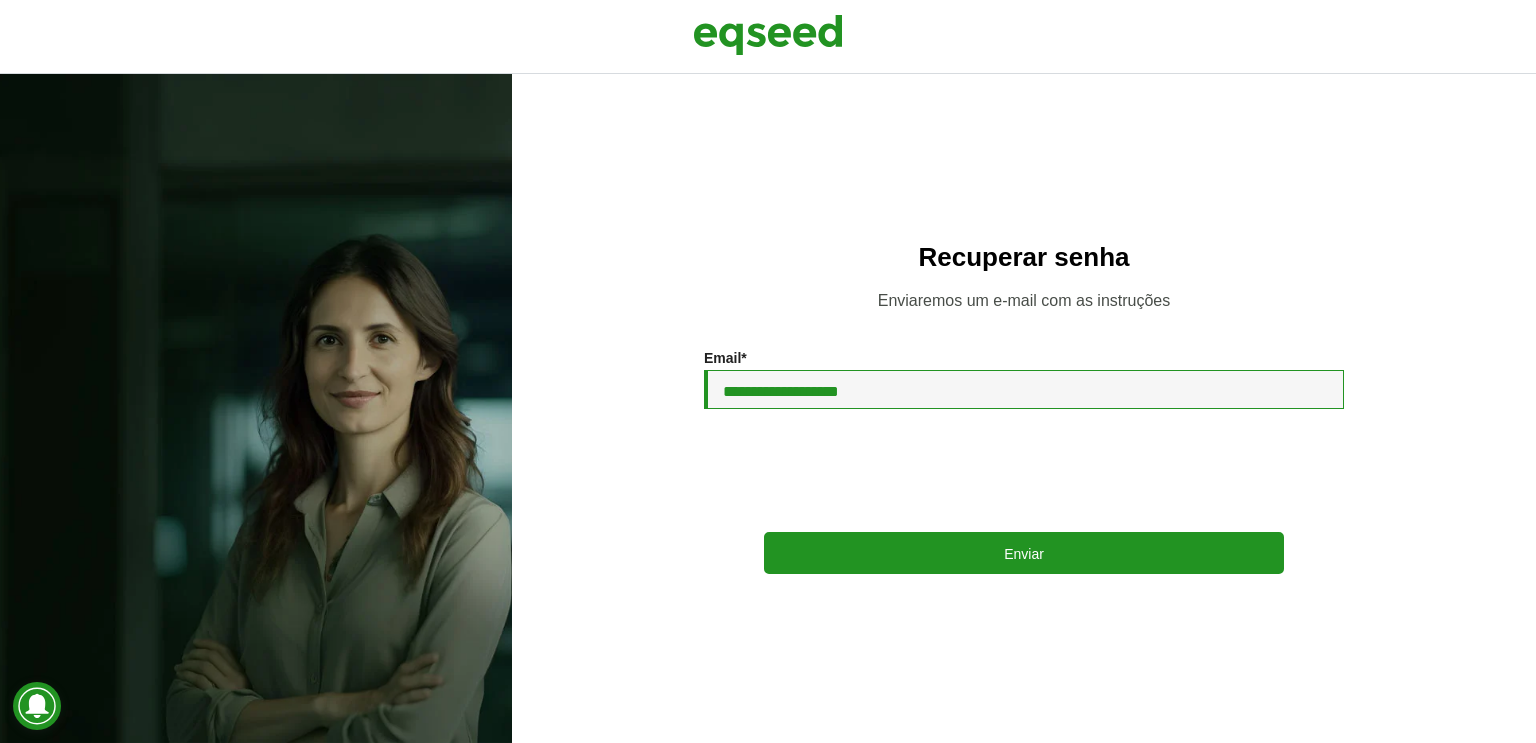 type on "**********" 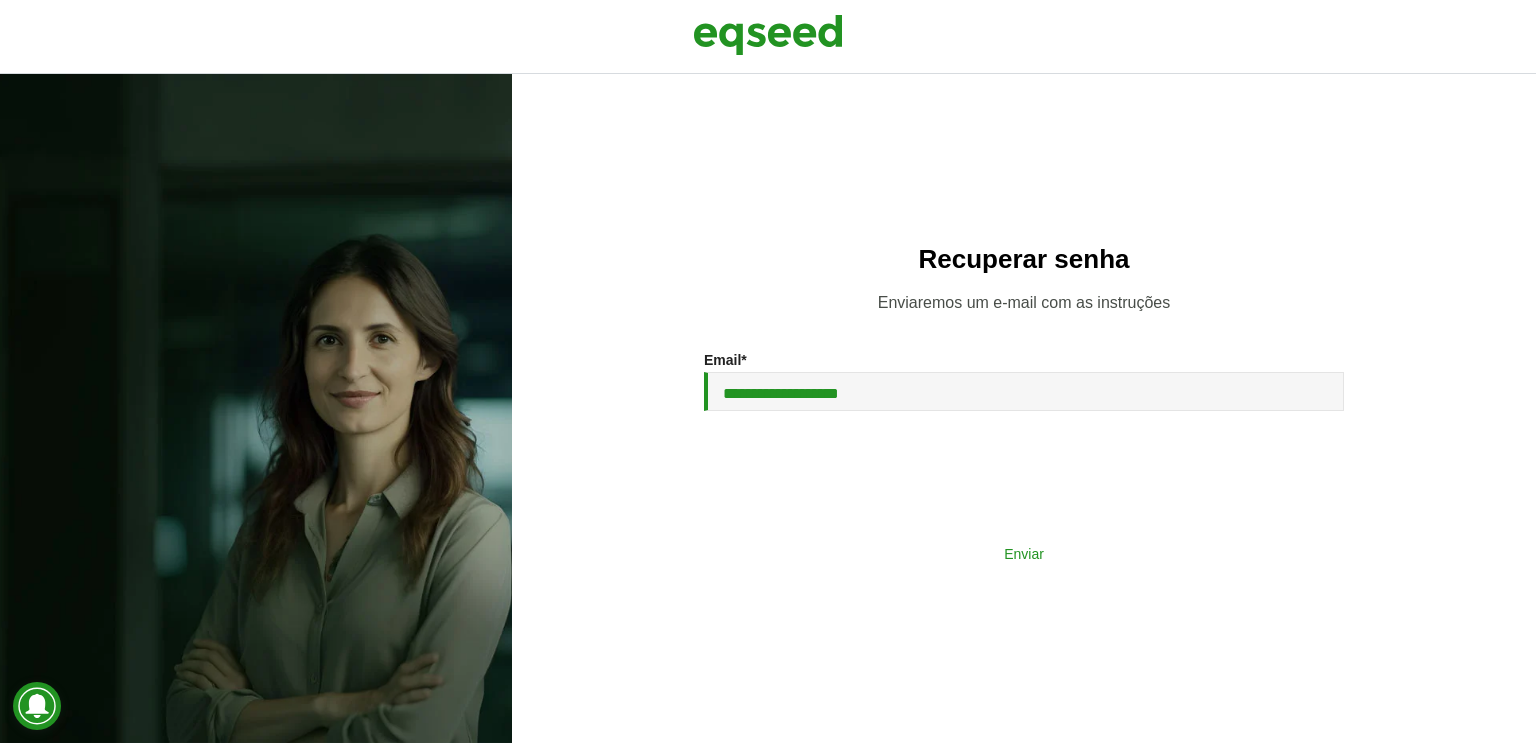 click on "Enviar" at bounding box center (1024, 553) 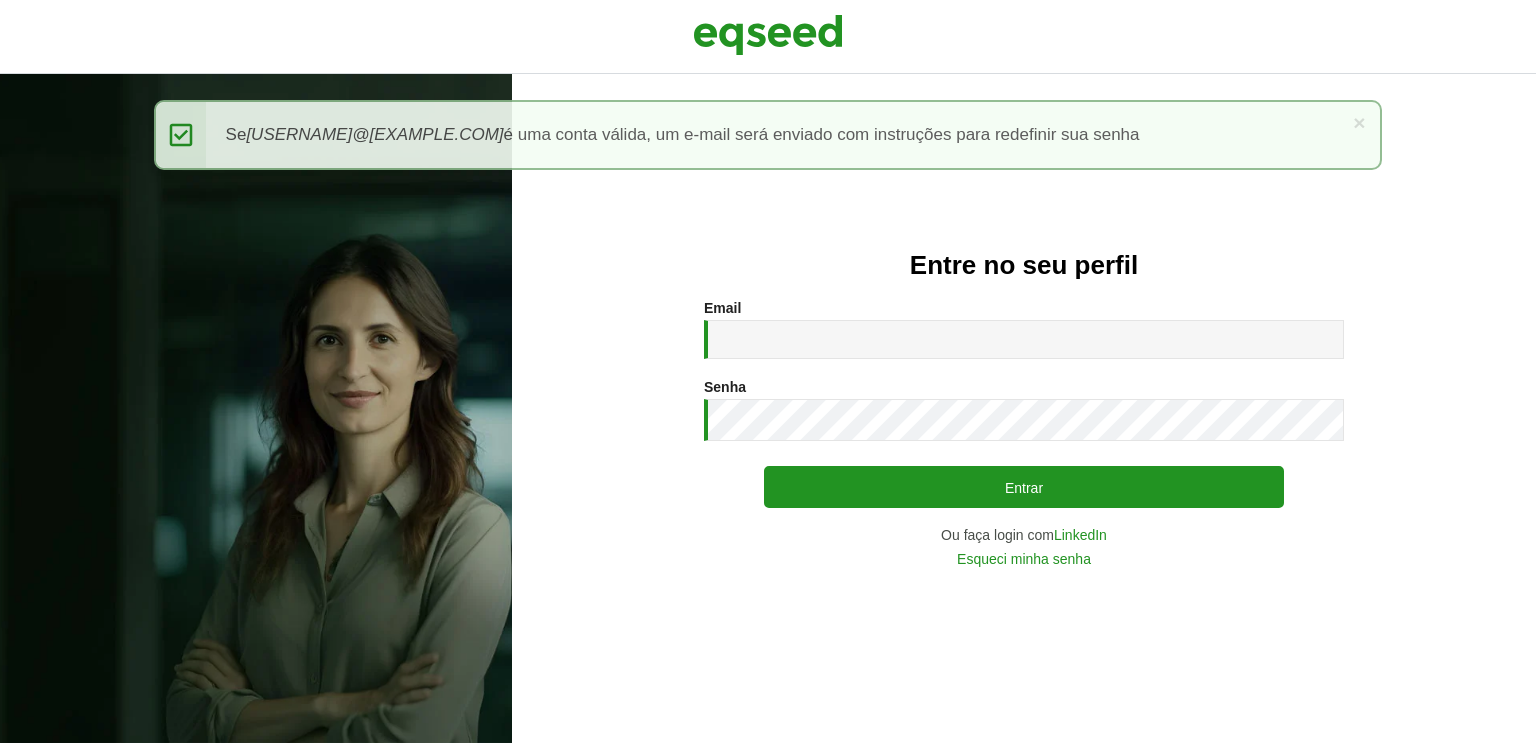 scroll, scrollTop: 0, scrollLeft: 0, axis: both 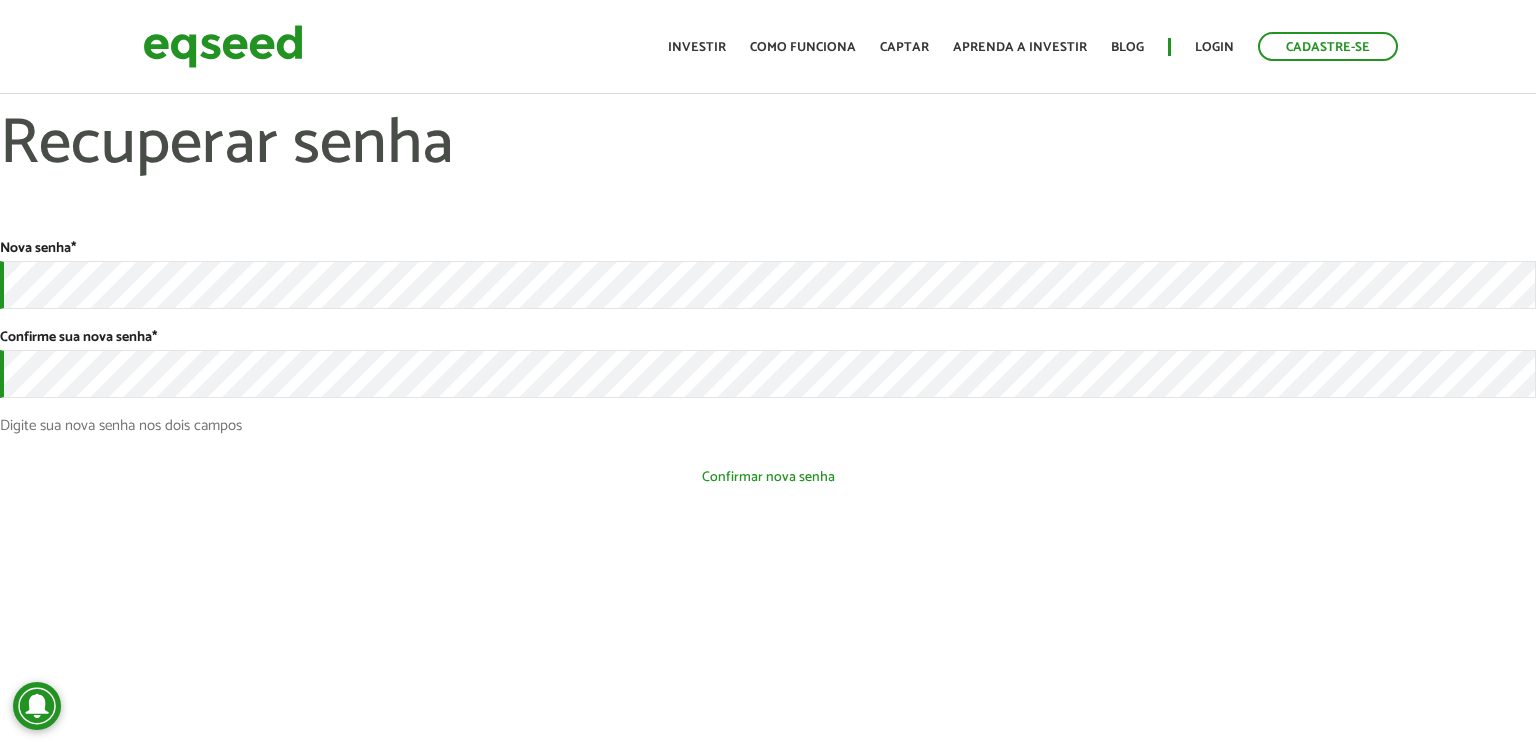 click on "Confirmar nova senha" at bounding box center (768, 477) 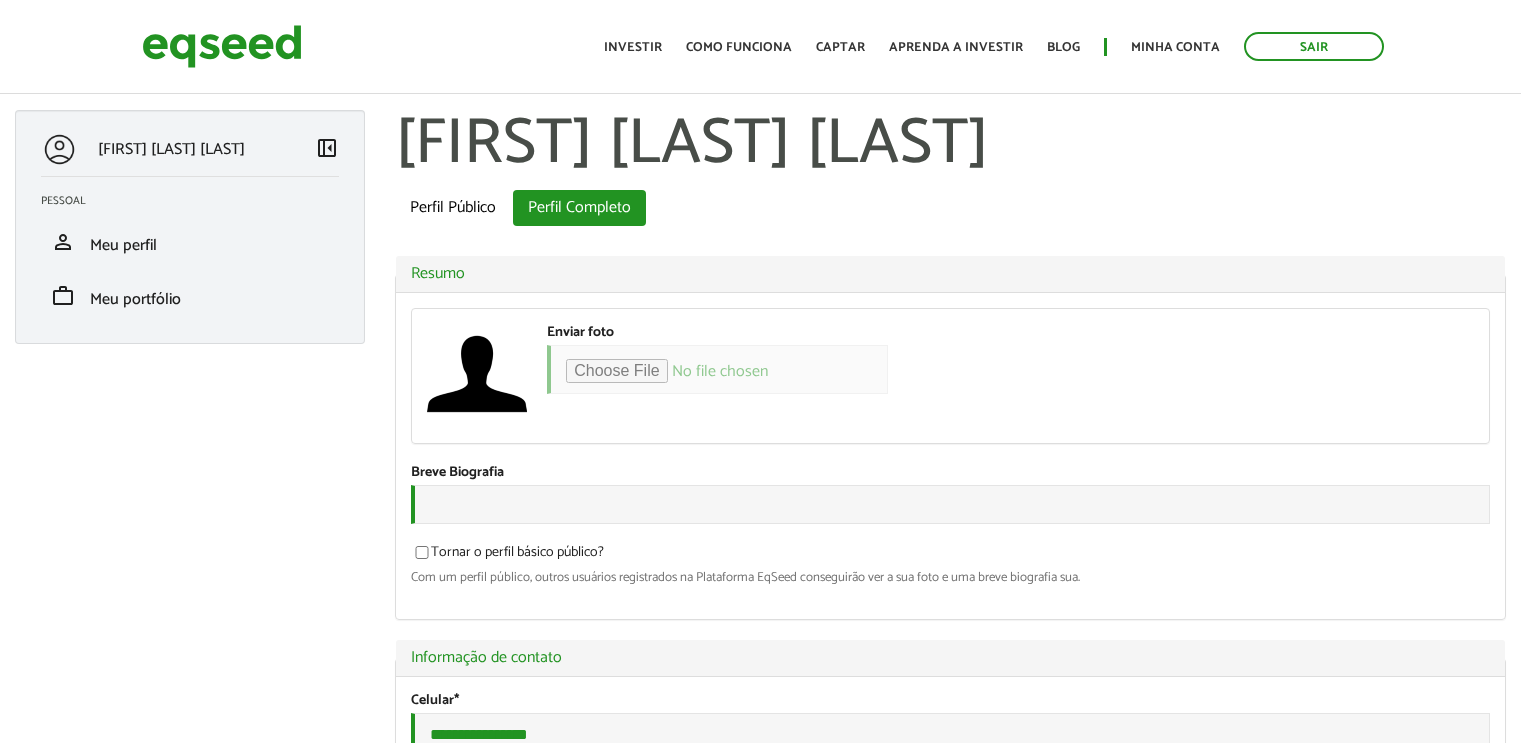 scroll, scrollTop: 0, scrollLeft: 0, axis: both 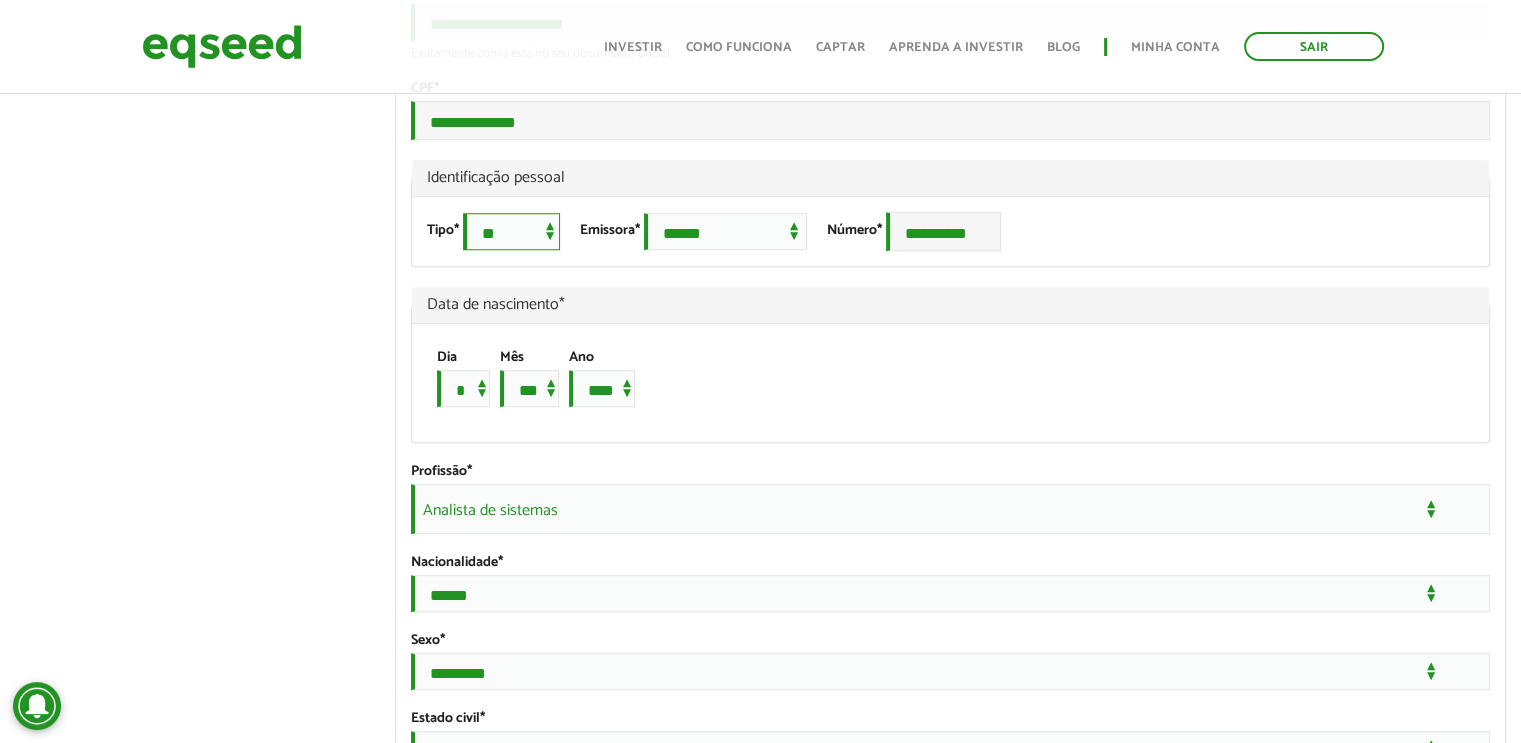click on "**********" at bounding box center [511, 231] 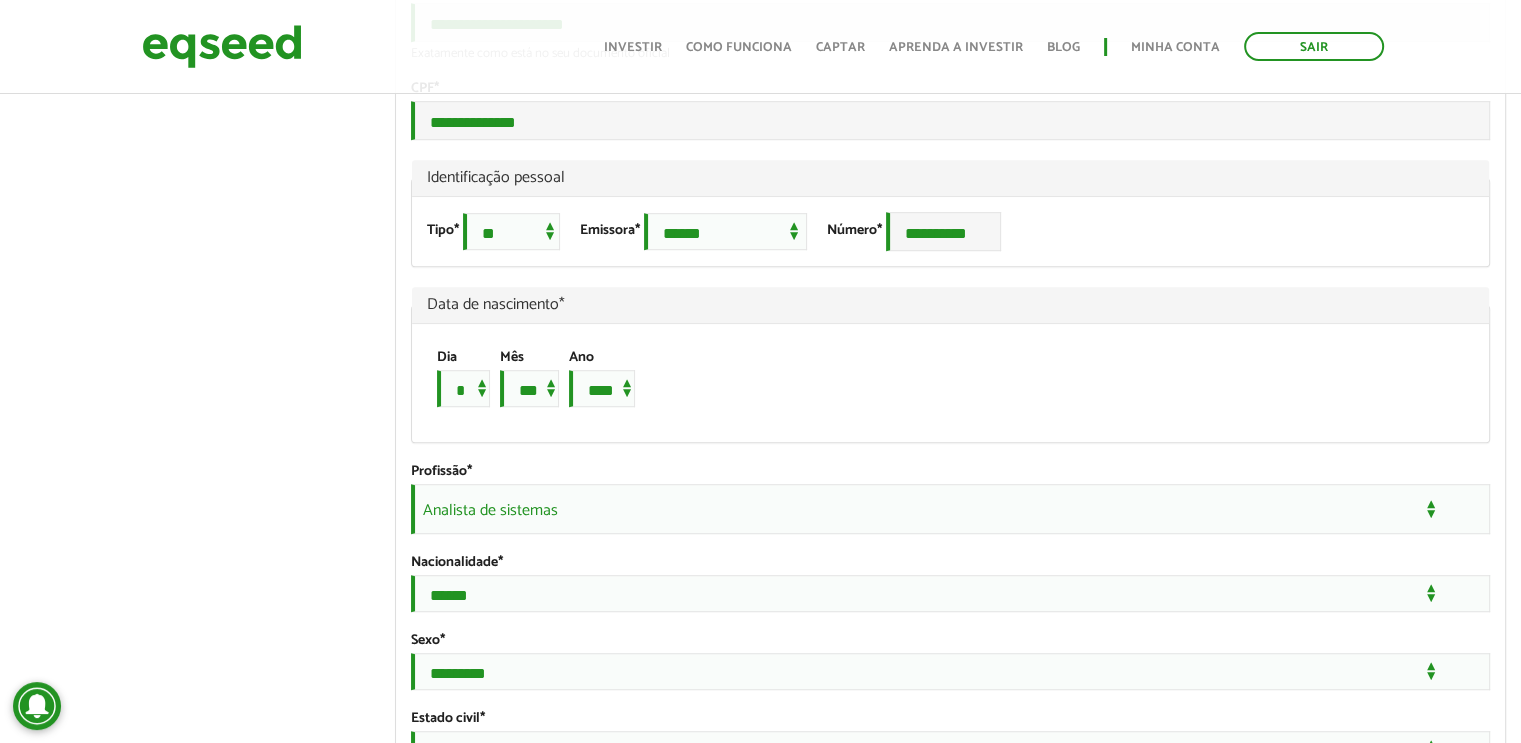 click on "**********" at bounding box center [693, 231] 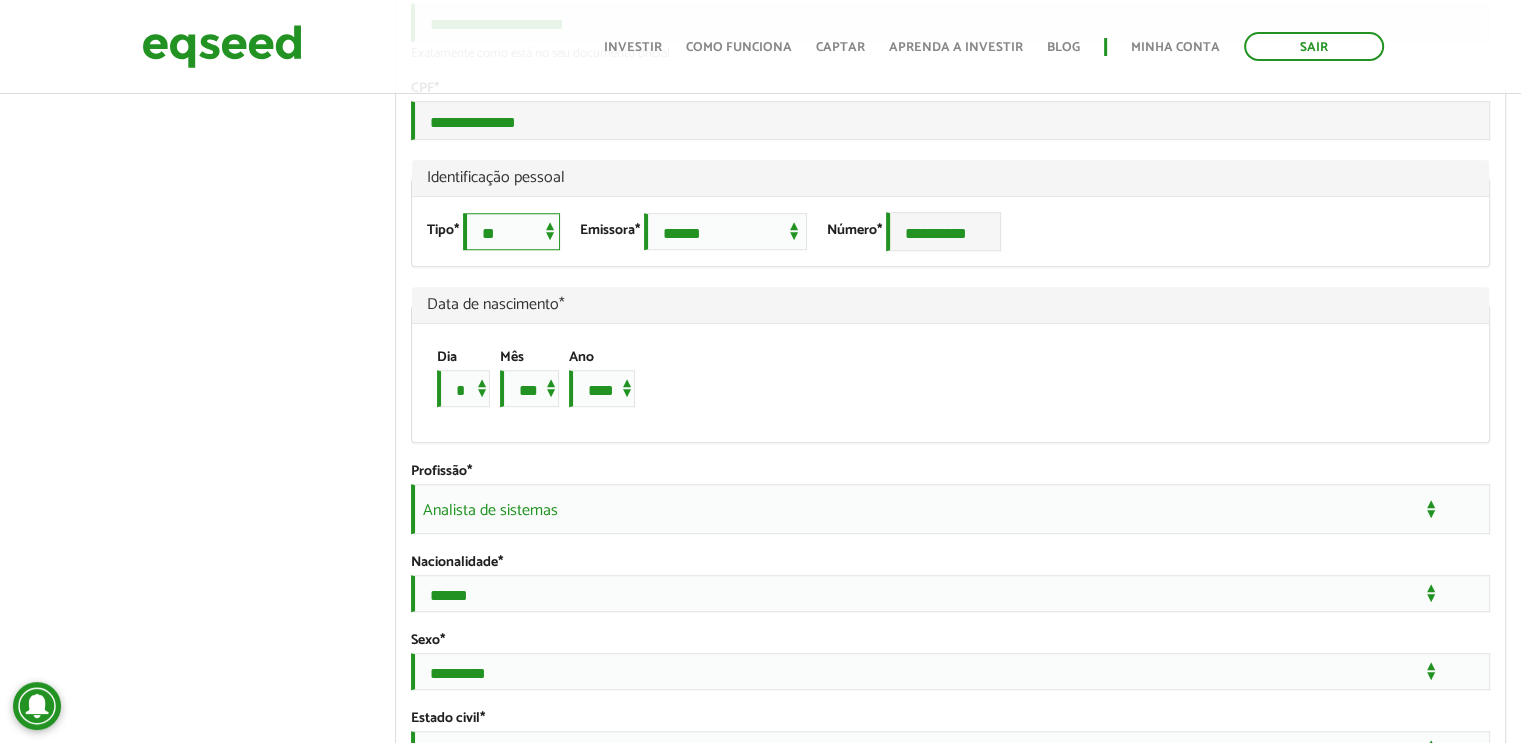 click on "**********" at bounding box center [511, 231] 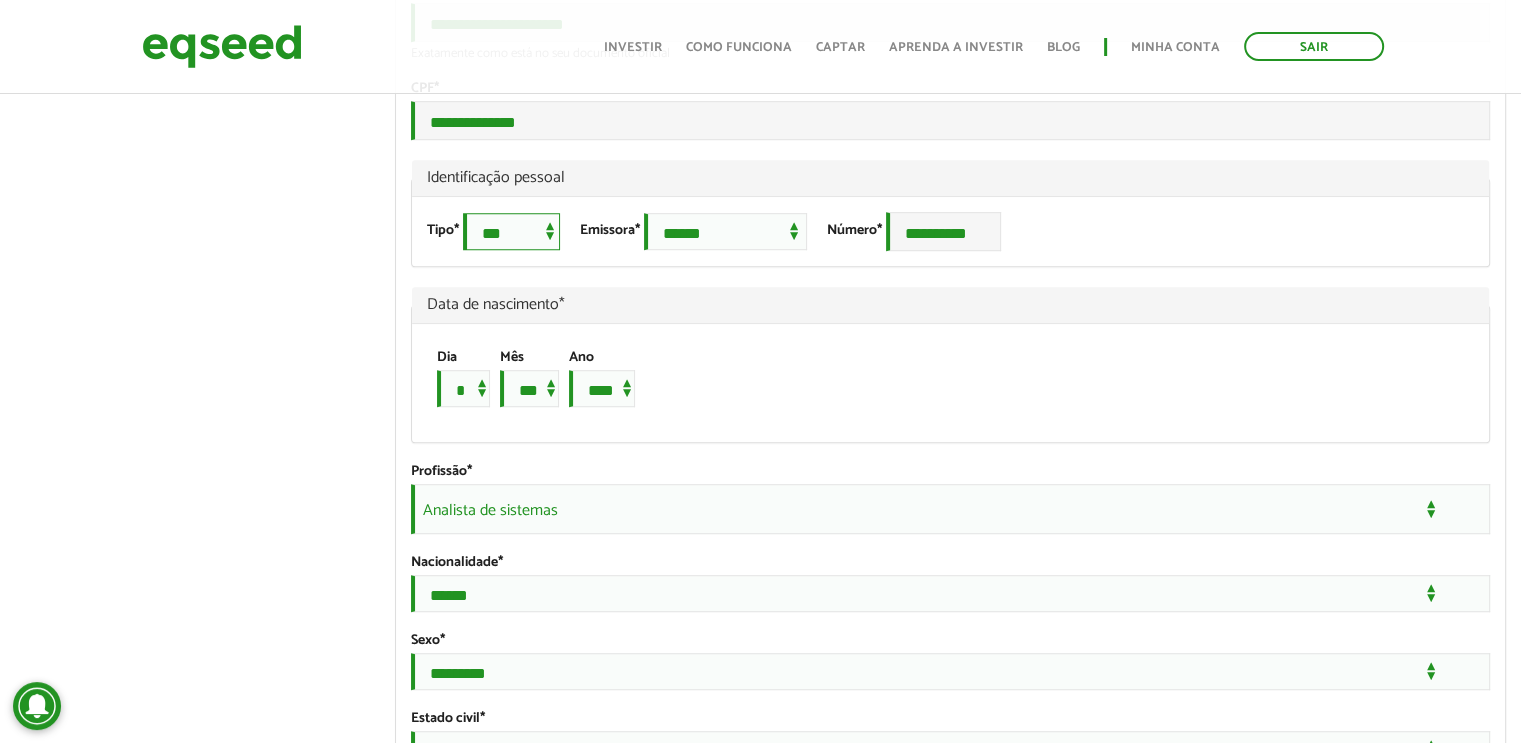 click on "**********" at bounding box center [511, 231] 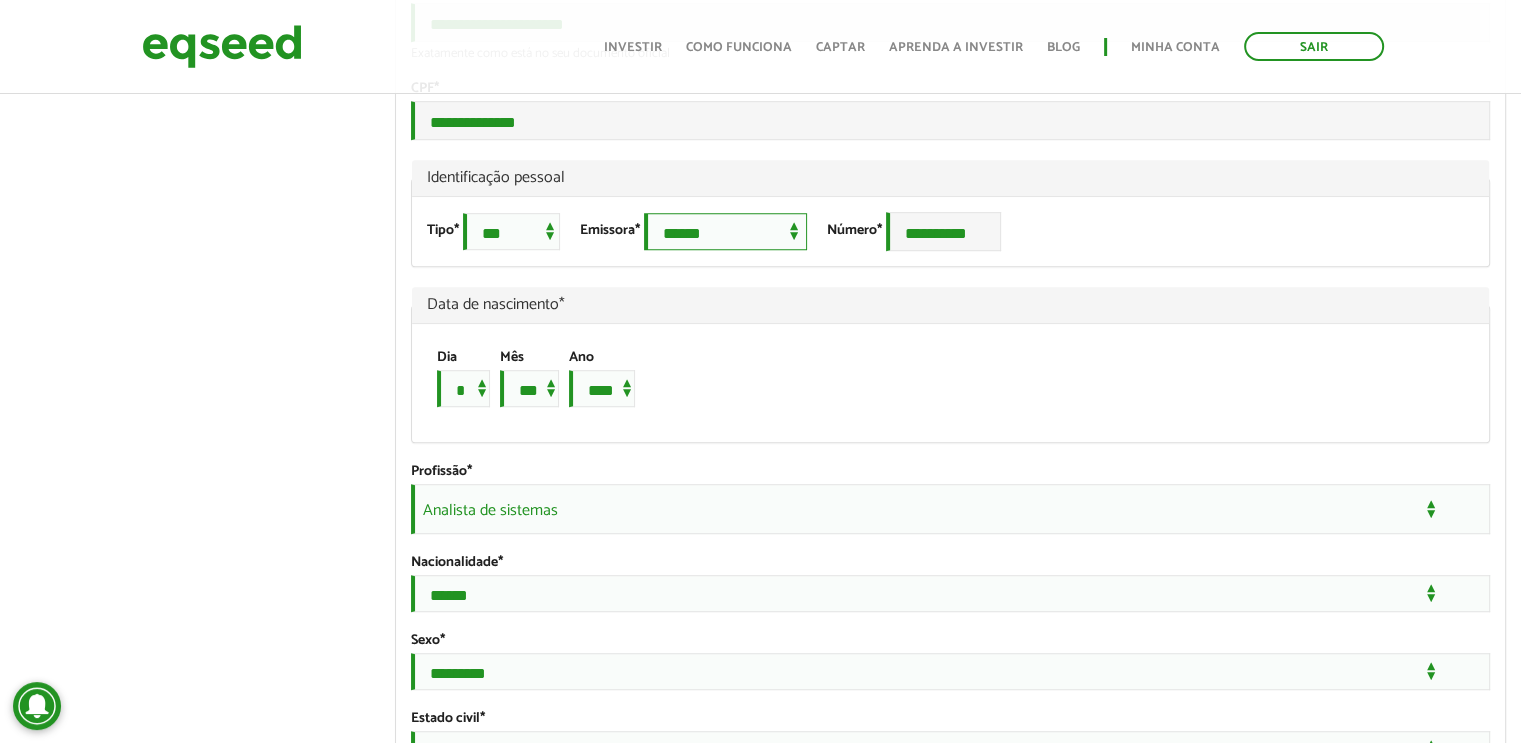 click on "**********" at bounding box center (725, 231) 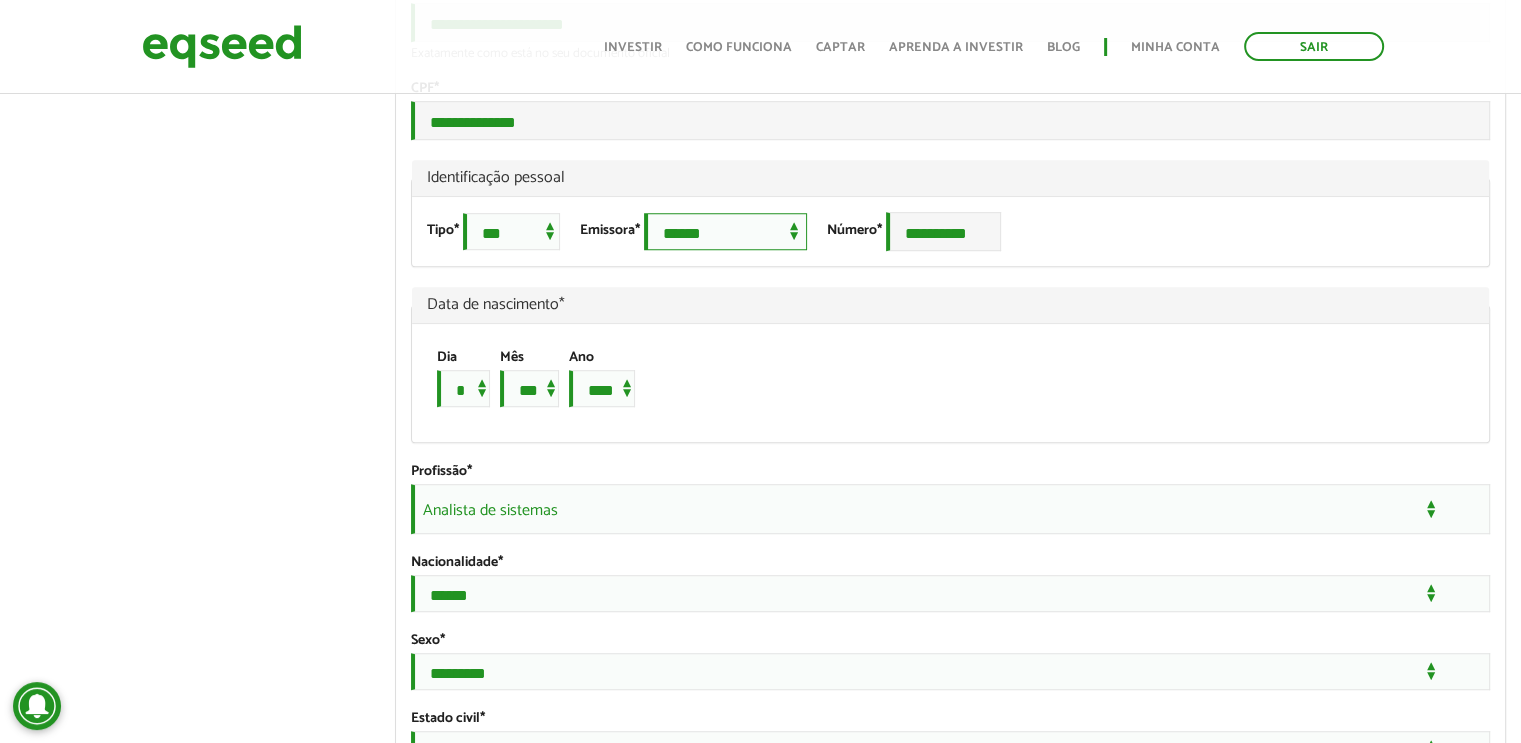click on "**********" at bounding box center (725, 231) 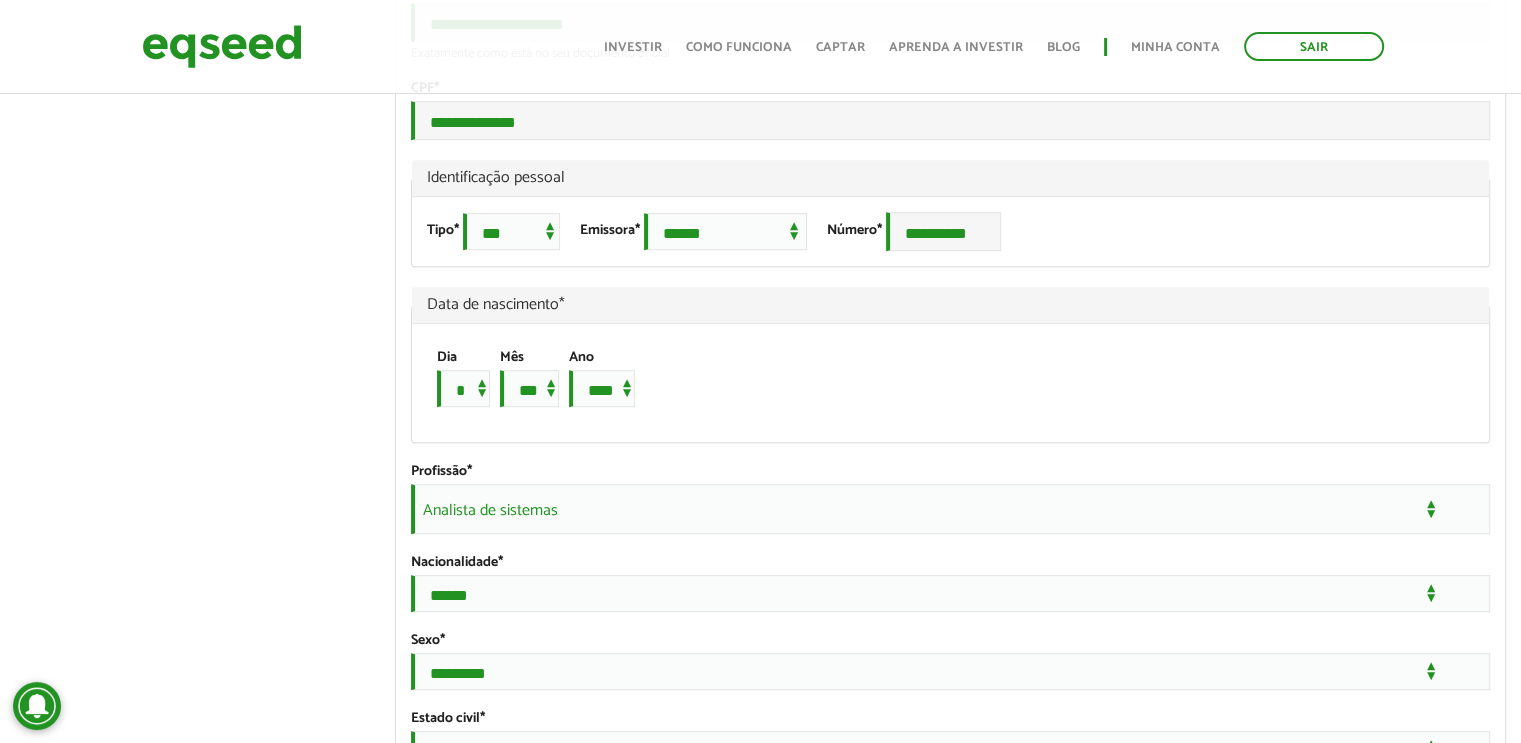 click on "**********" at bounding box center (950, 364) 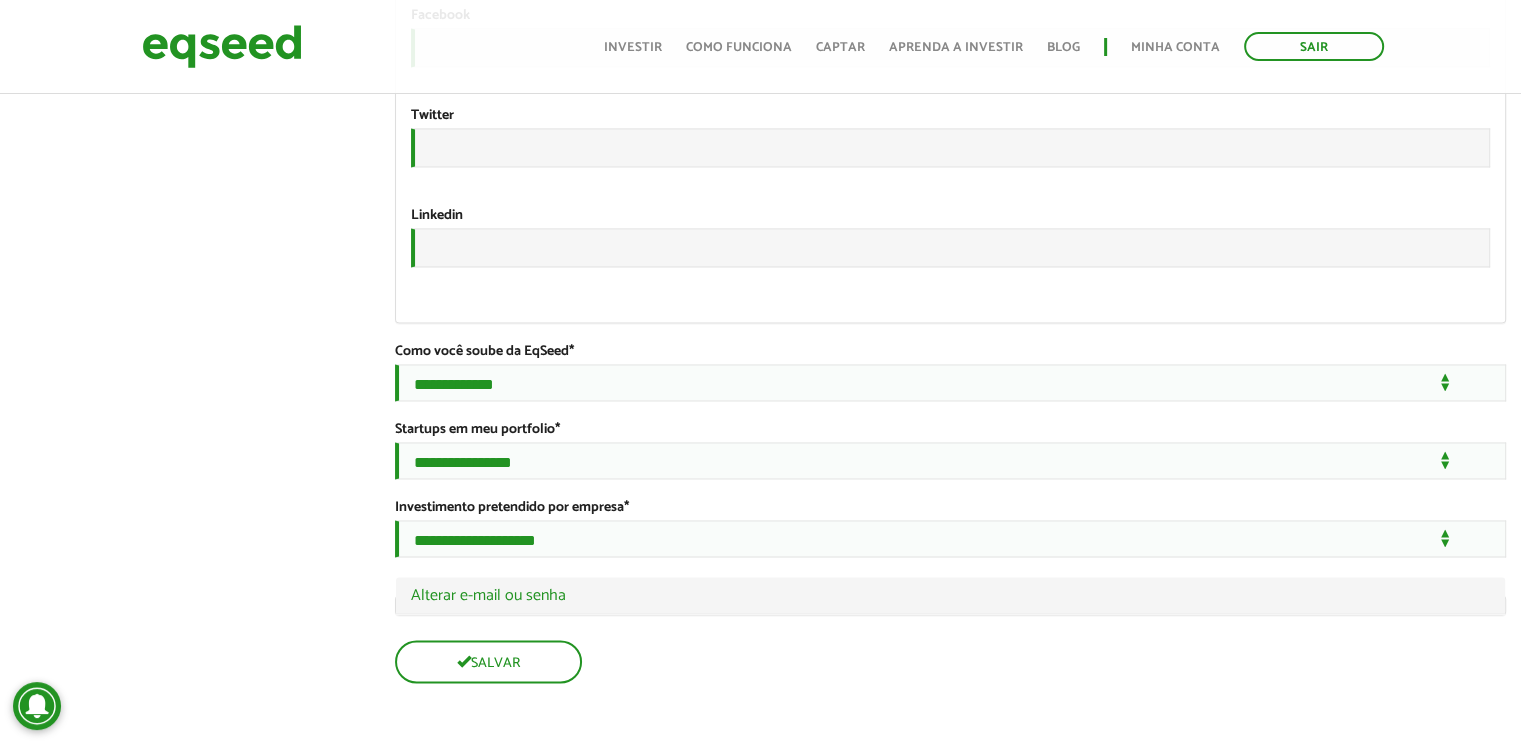 scroll, scrollTop: 3431, scrollLeft: 0, axis: vertical 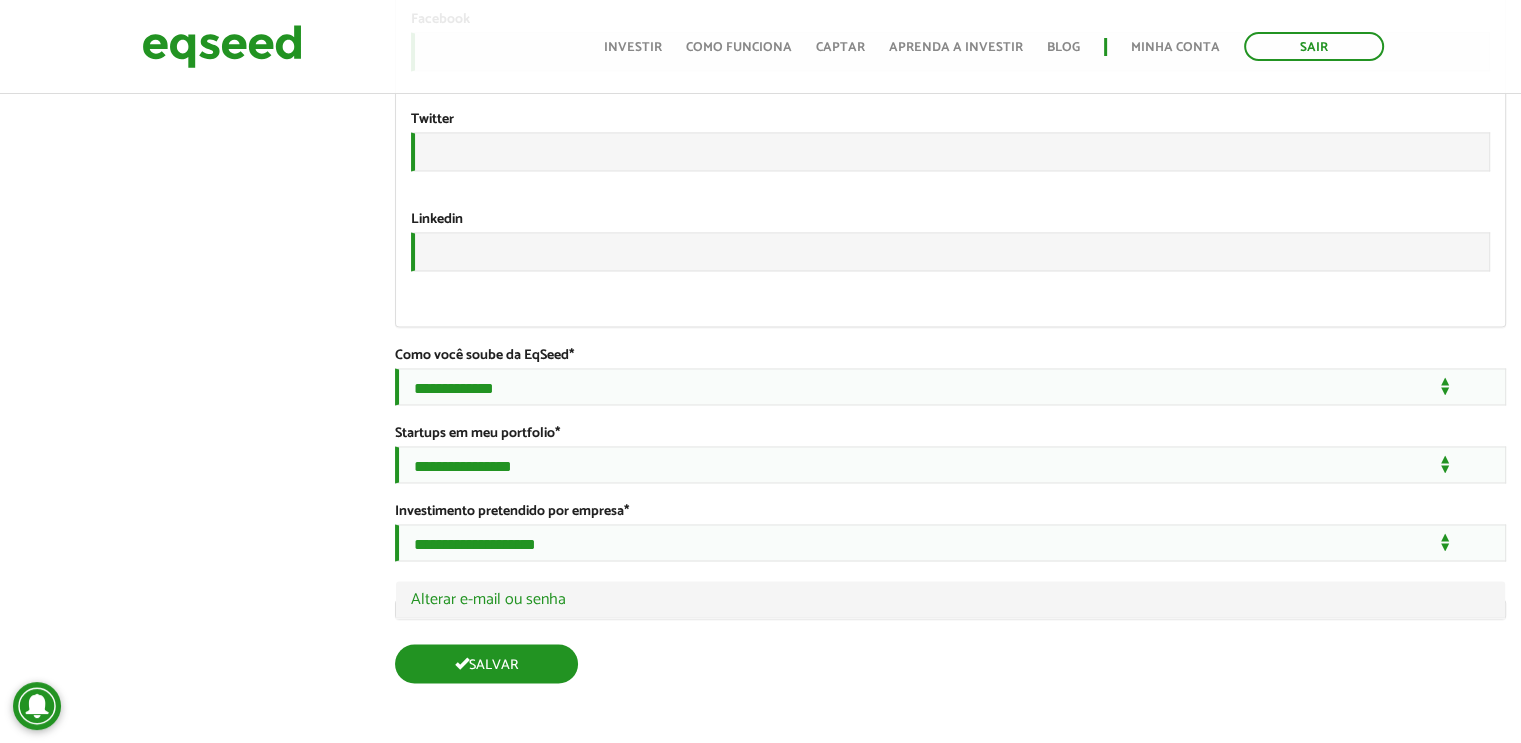 click on "Salvar" at bounding box center [486, 663] 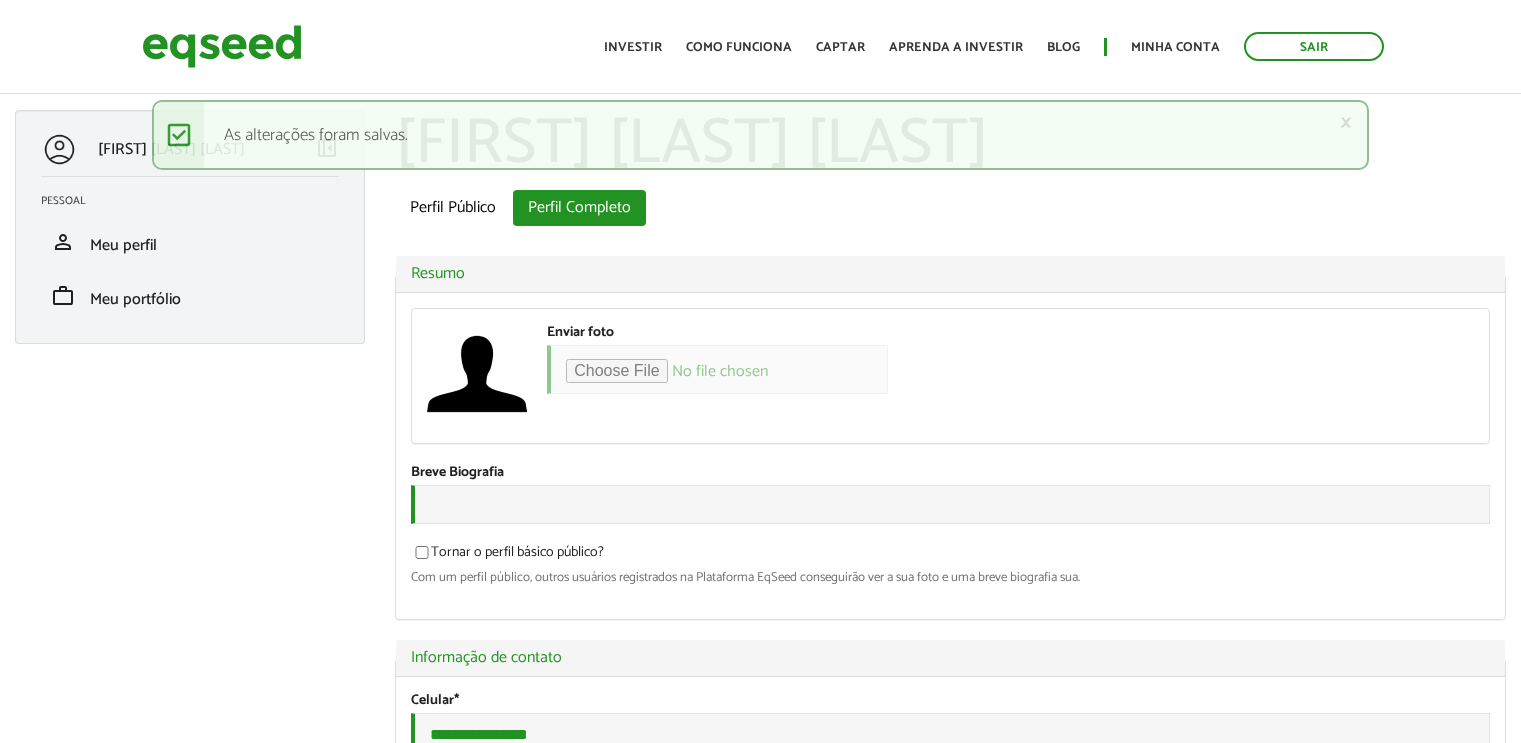 scroll, scrollTop: 0, scrollLeft: 0, axis: both 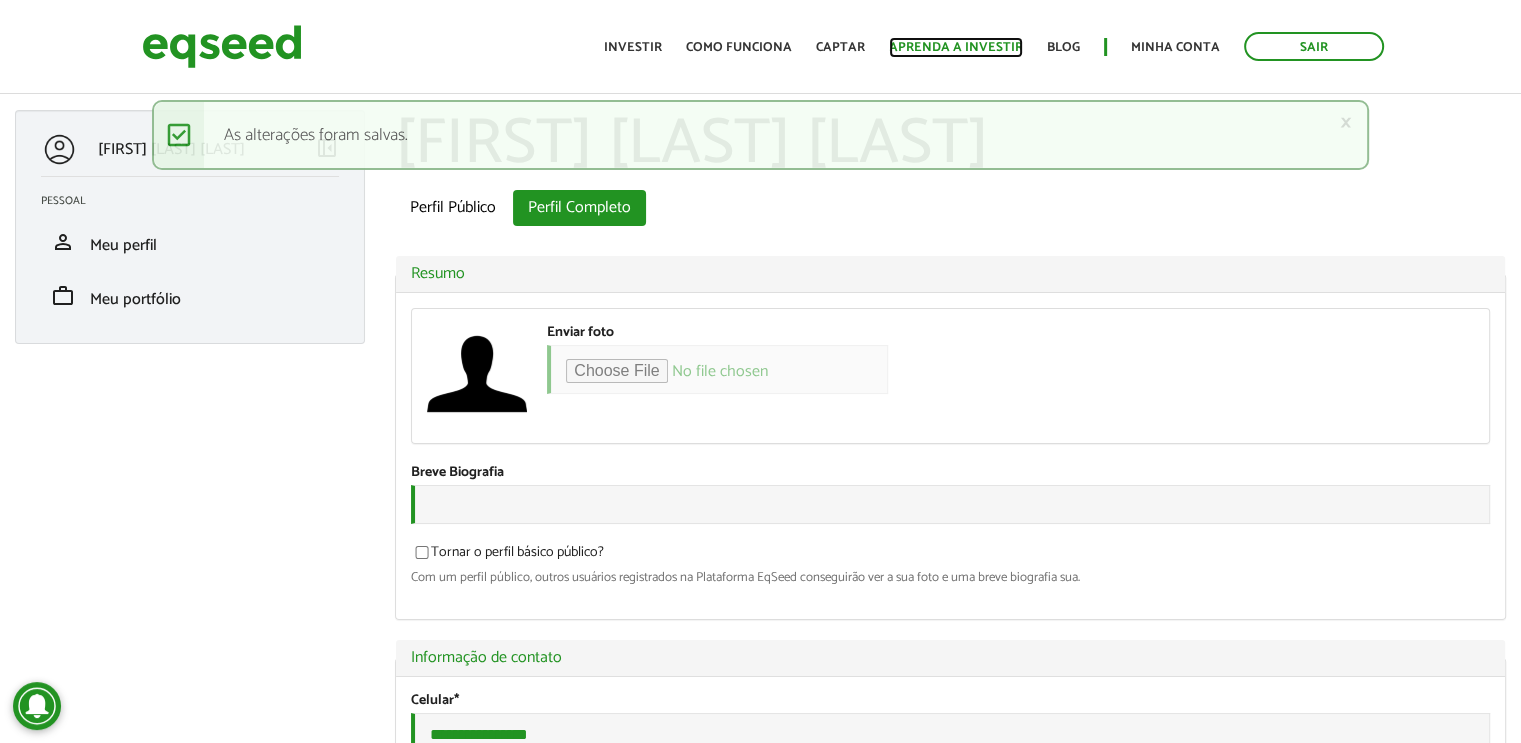 click on "Aprenda a investir" at bounding box center [956, 47] 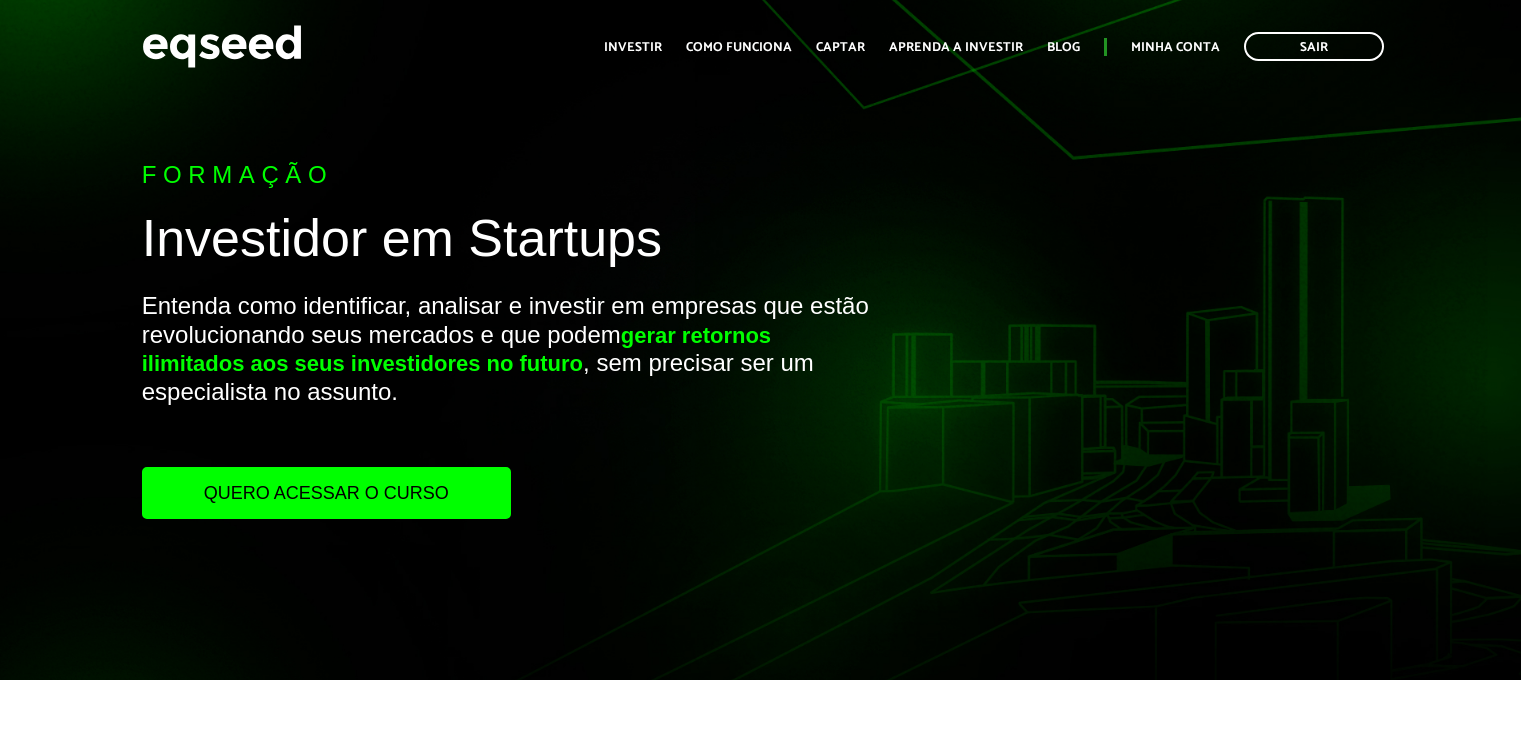 scroll, scrollTop: 0, scrollLeft: 0, axis: both 